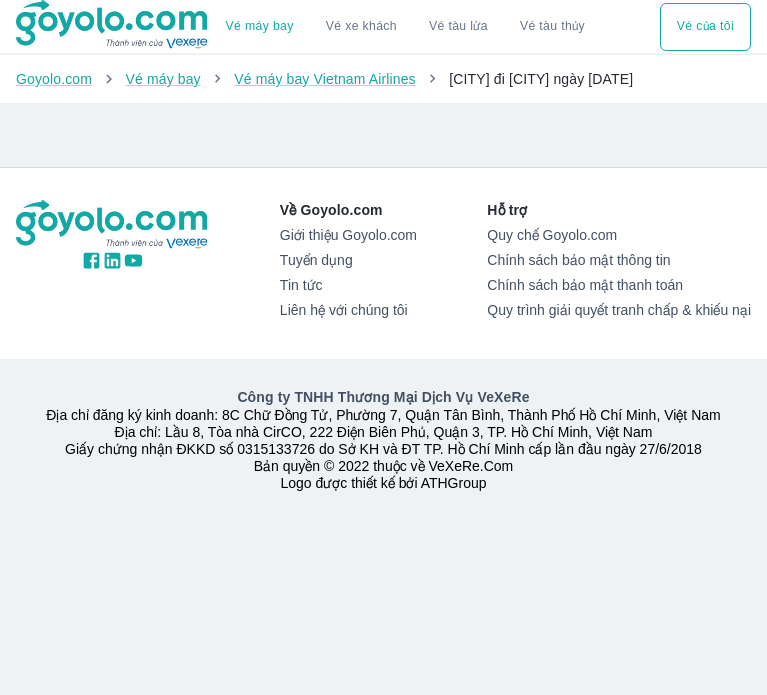 scroll, scrollTop: 0, scrollLeft: 0, axis: both 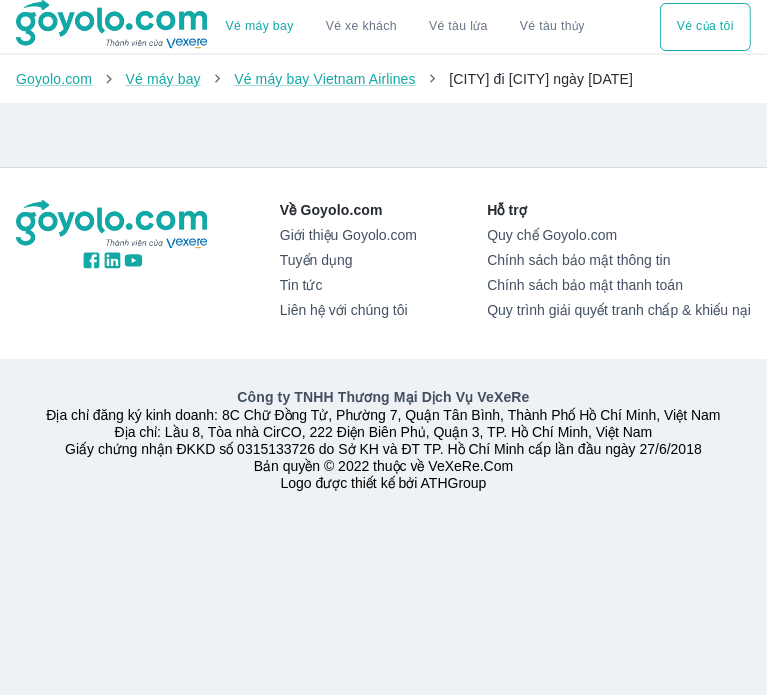 click on "[CITY] đi [CITY]  ngày [DATE]" at bounding box center (541, 79) 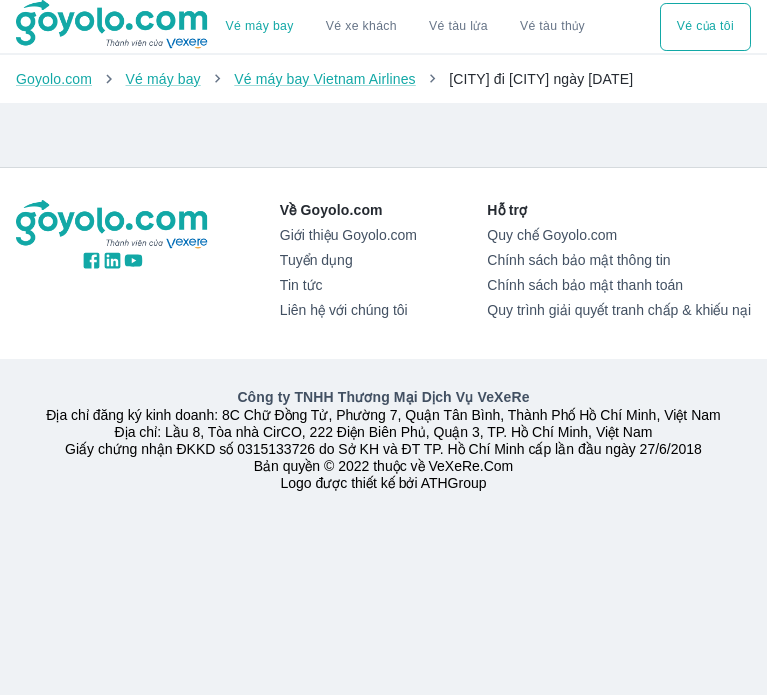 scroll, scrollTop: 0, scrollLeft: 0, axis: both 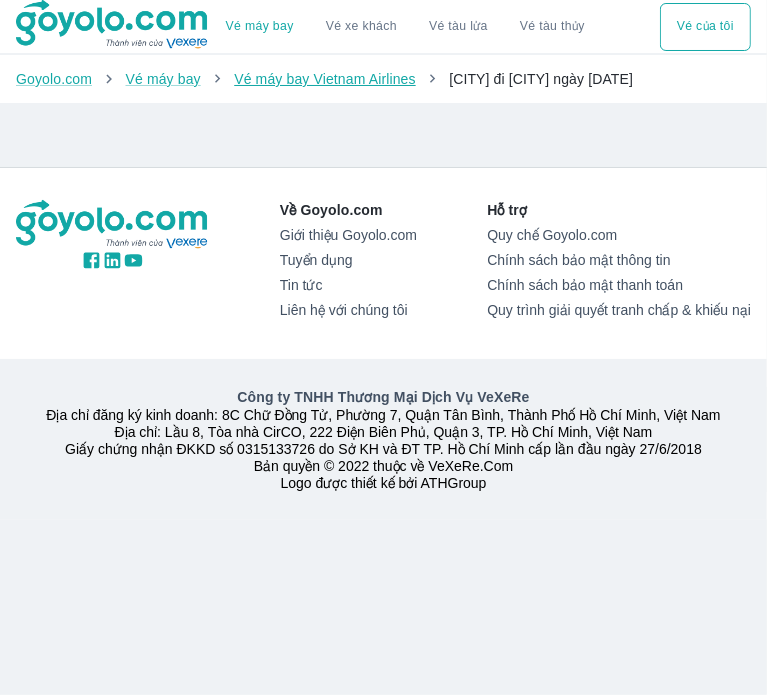 click on "Vé máy bay Vietnam Airlines" at bounding box center [325, 79] 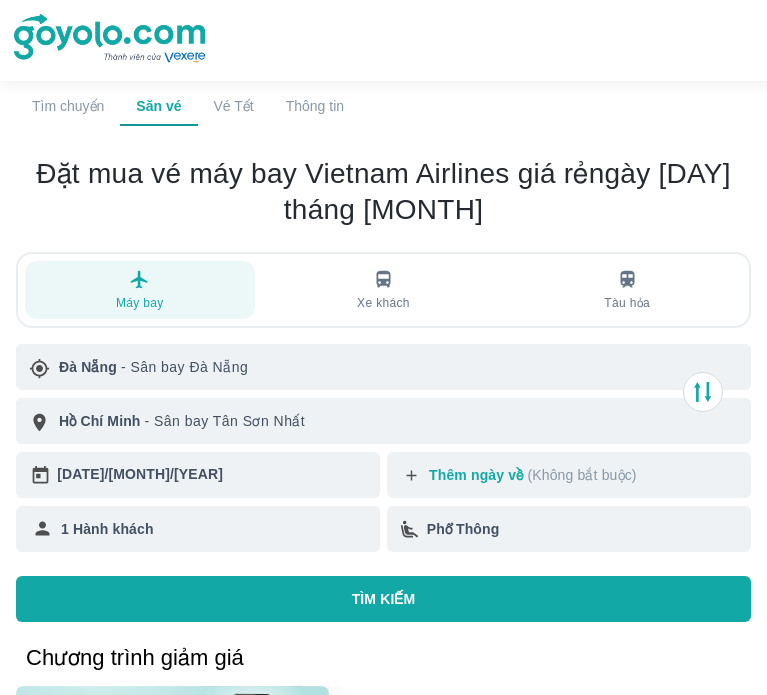 scroll, scrollTop: 0, scrollLeft: 0, axis: both 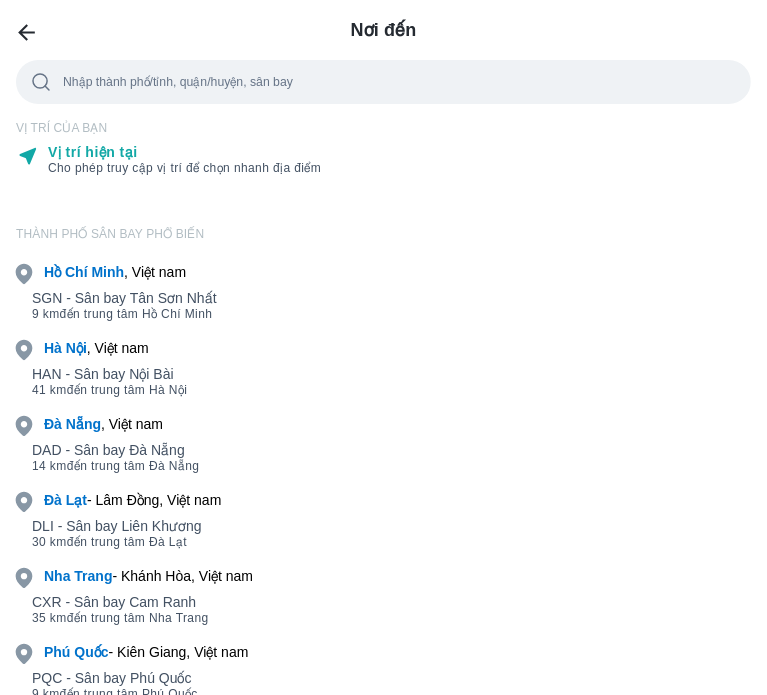 click on "THÀNH PHỐ SÂN BAY PHỔ BIẾN" at bounding box center (383, 234) 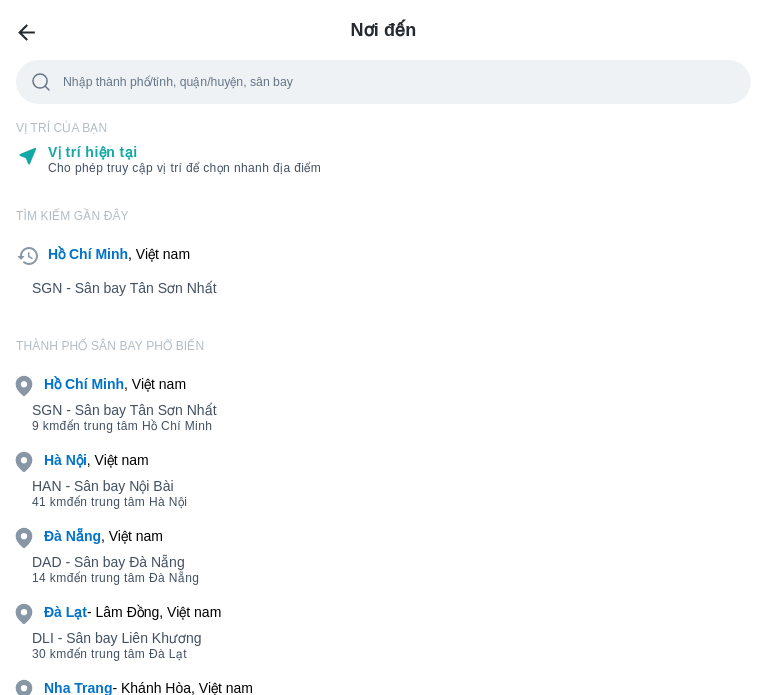 click on "SGN - Sân bay Tân Sơn Nhất" at bounding box center (383, 288) 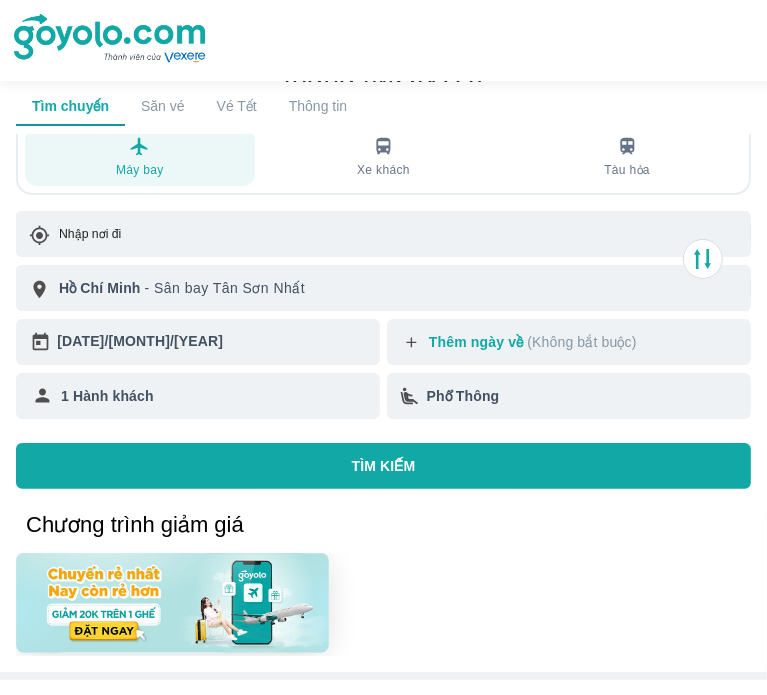 click on "Thêm ngày về   (Không bắt buộc)" at bounding box center [586, 342] 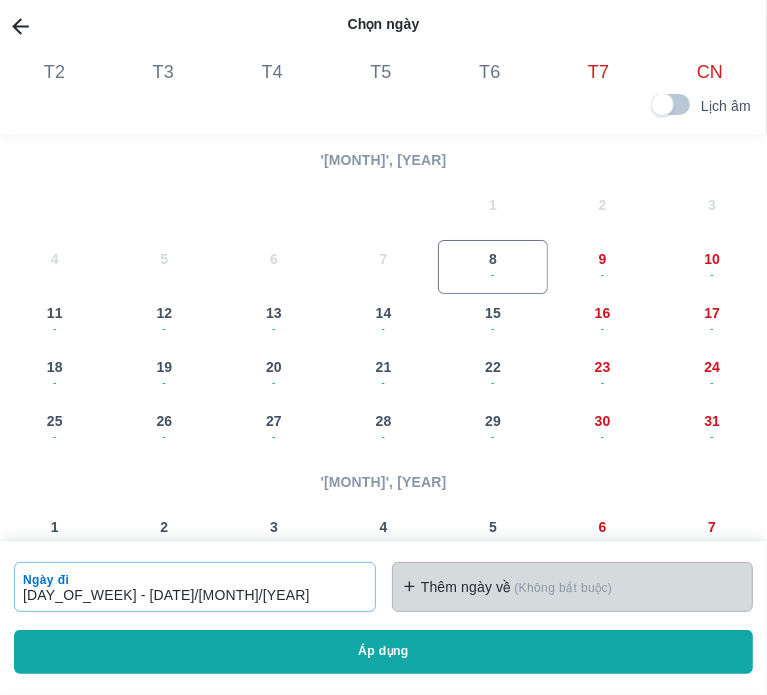 click on "Áp dụng" 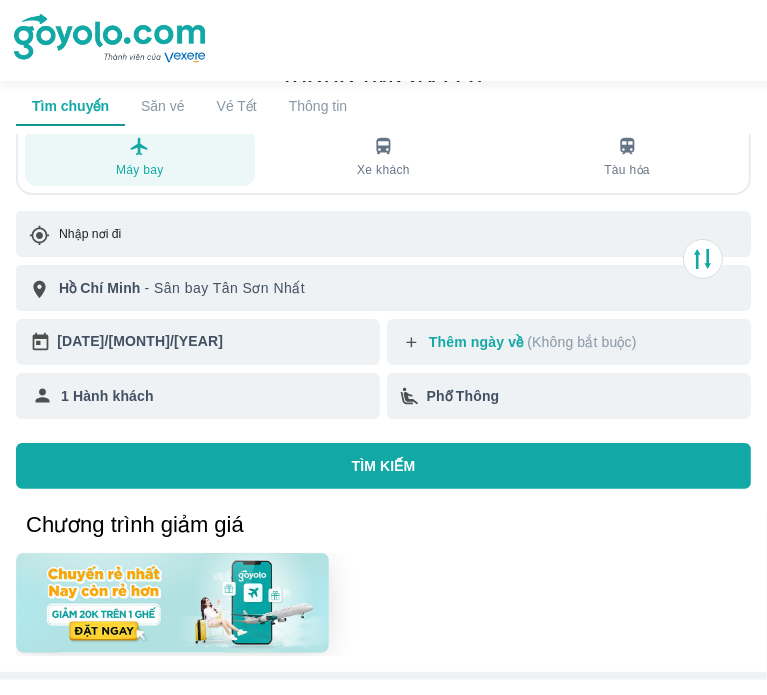 click on "Máy bay Xe khách Tàu hỏa Nhập nơi đi [CITY]   -   Sân bay Tân Sơn Nhất [DATE] 10 Thêm ngày về   (Không bắt buộc) 1   Hành khách 10 Phổ Thông 10 TÌM KIẾM" at bounding box center (383, 316) 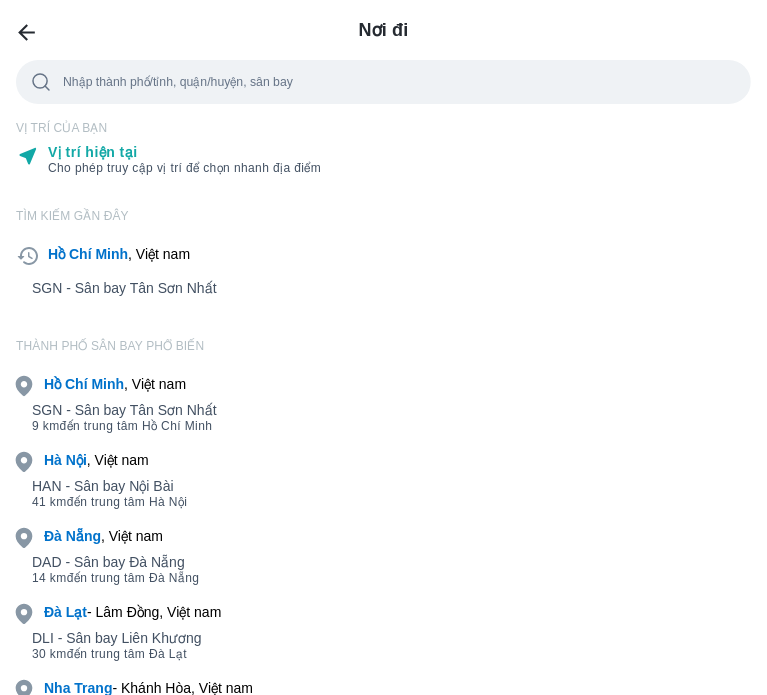 click on "[CITY]  - [STATE], Việt nam" at bounding box center [132, 612] 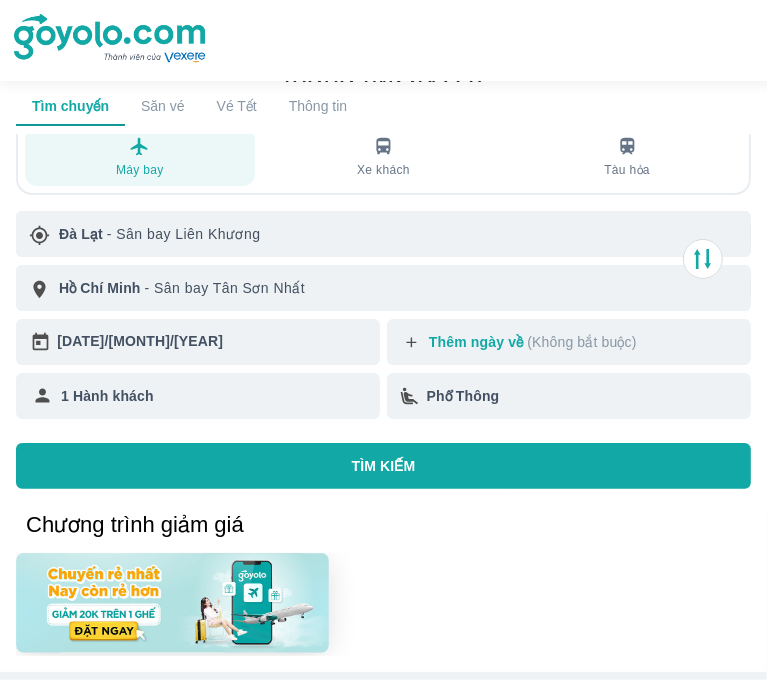click on "TÌM KIẾM" at bounding box center [384, 466] 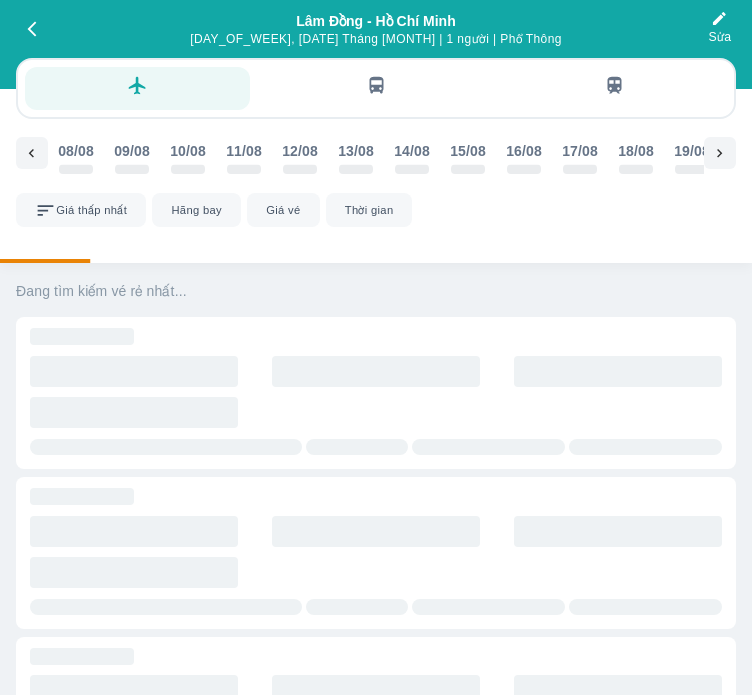scroll, scrollTop: 0, scrollLeft: 10152, axis: horizontal 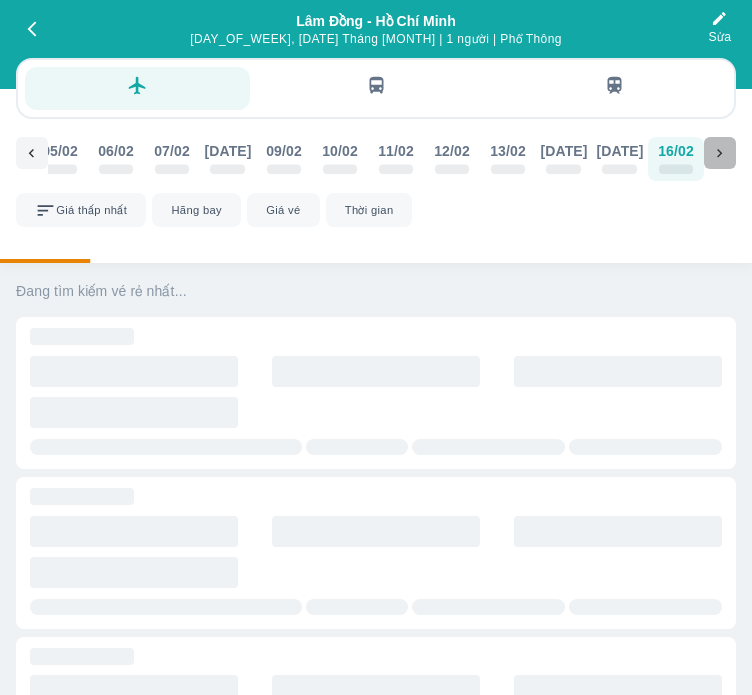 click 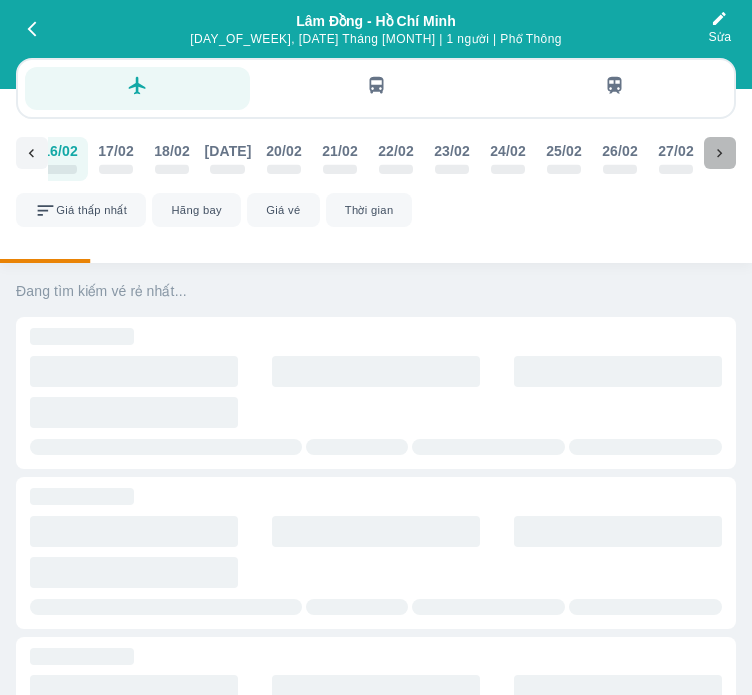 click 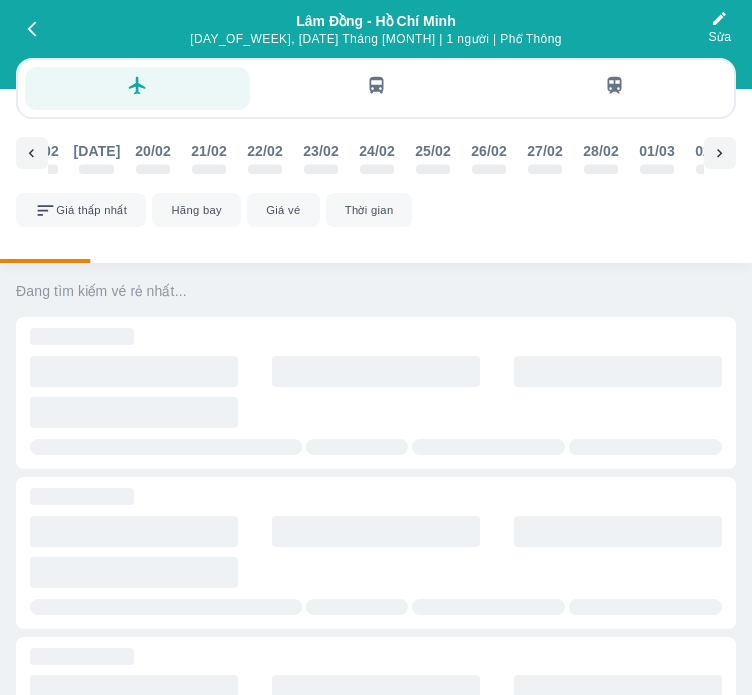 scroll, scrollTop: 0, scrollLeft: 11384, axis: horizontal 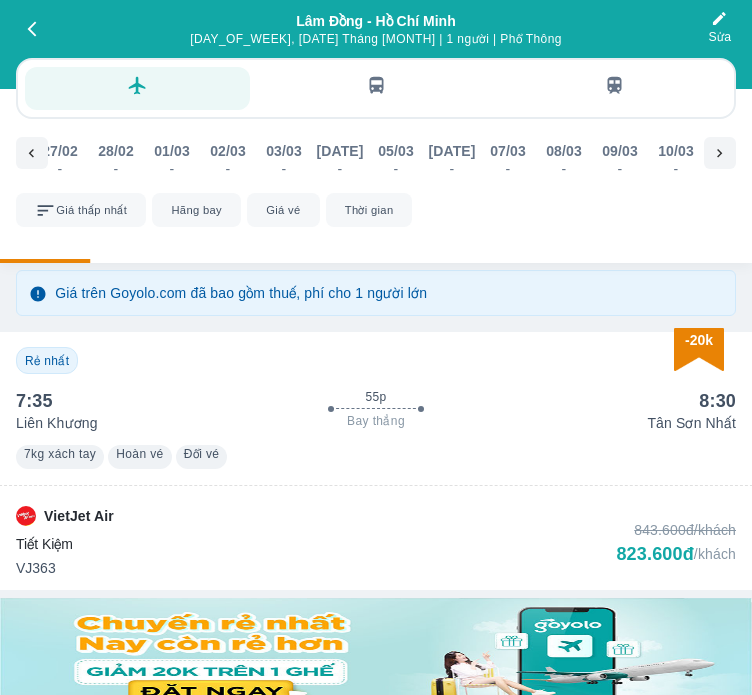 click 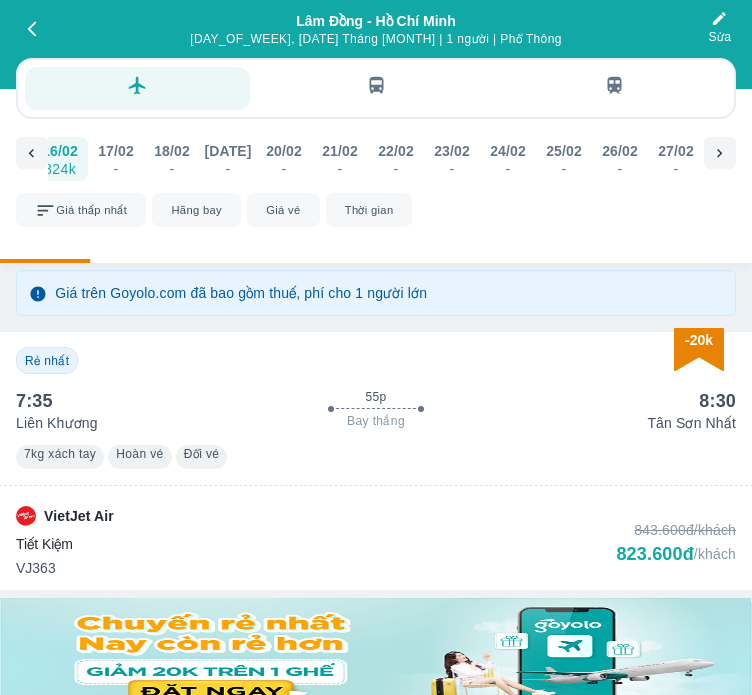 click 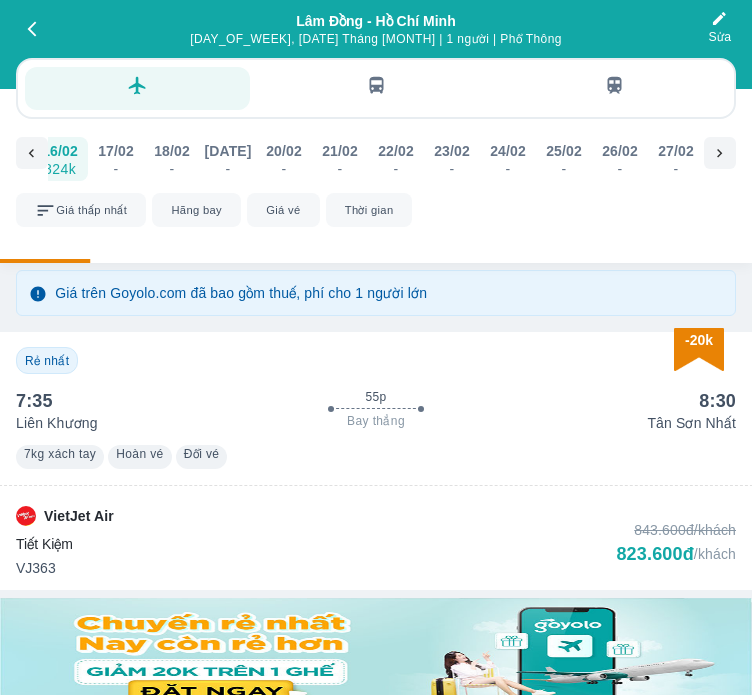 scroll, scrollTop: 0, scrollLeft: 10152, axis: horizontal 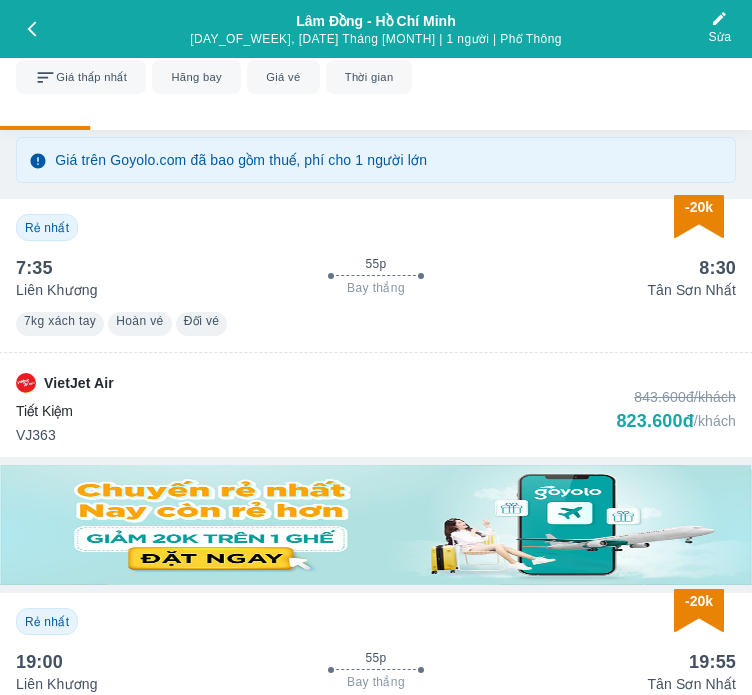 click on "55p Bay thẳng" at bounding box center (376, 268) 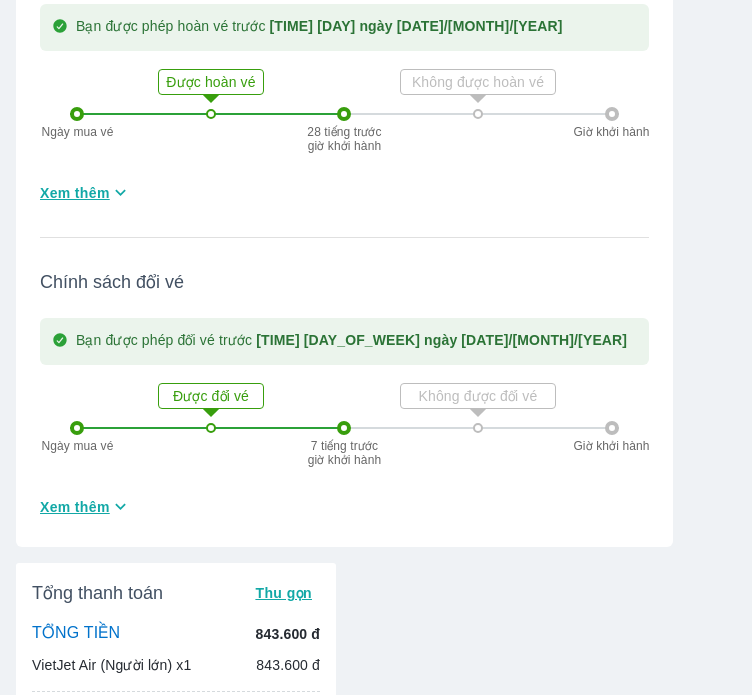 scroll, scrollTop: 800, scrollLeft: 0, axis: vertical 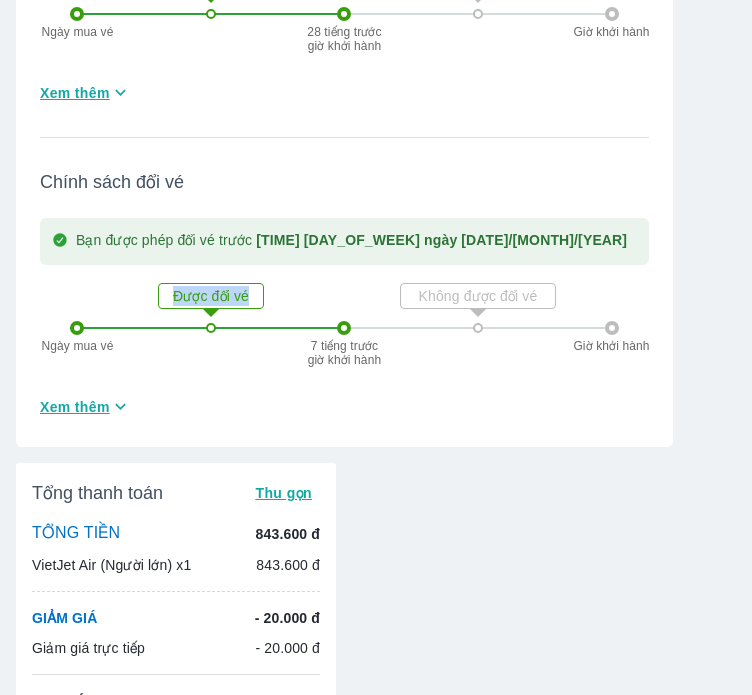 drag, startPoint x: 336, startPoint y: 336, endPoint x: 191, endPoint y: 339, distance: 145.03104 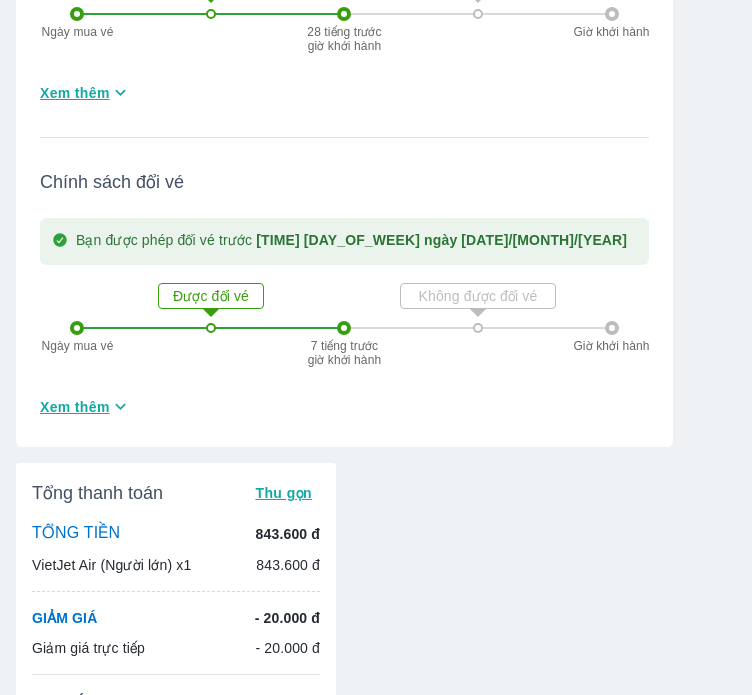 click 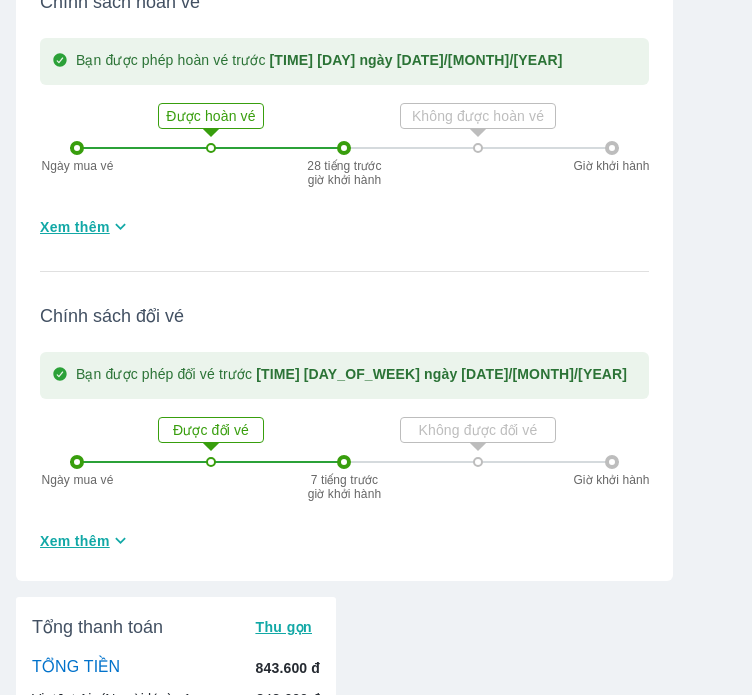 scroll, scrollTop: 533, scrollLeft: 0, axis: vertical 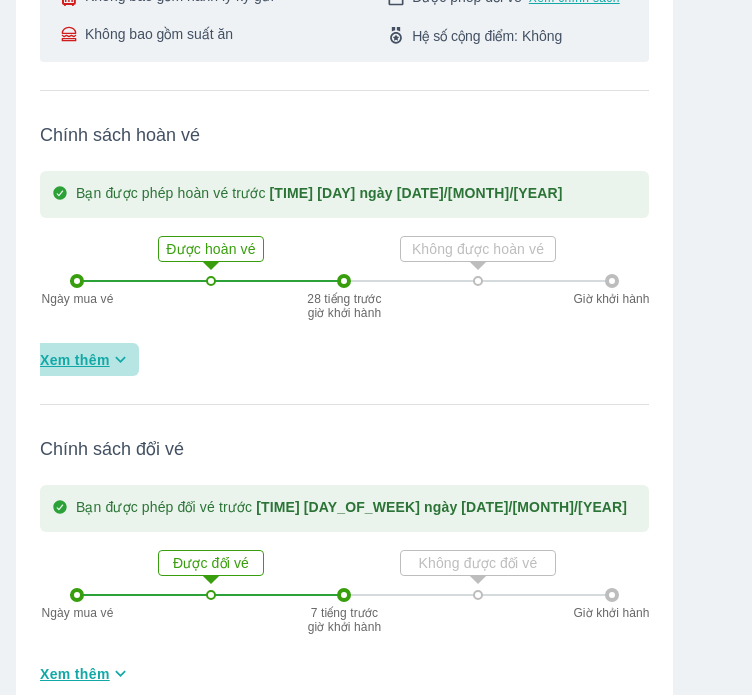 click on "Xem thêm" at bounding box center [85, 359] 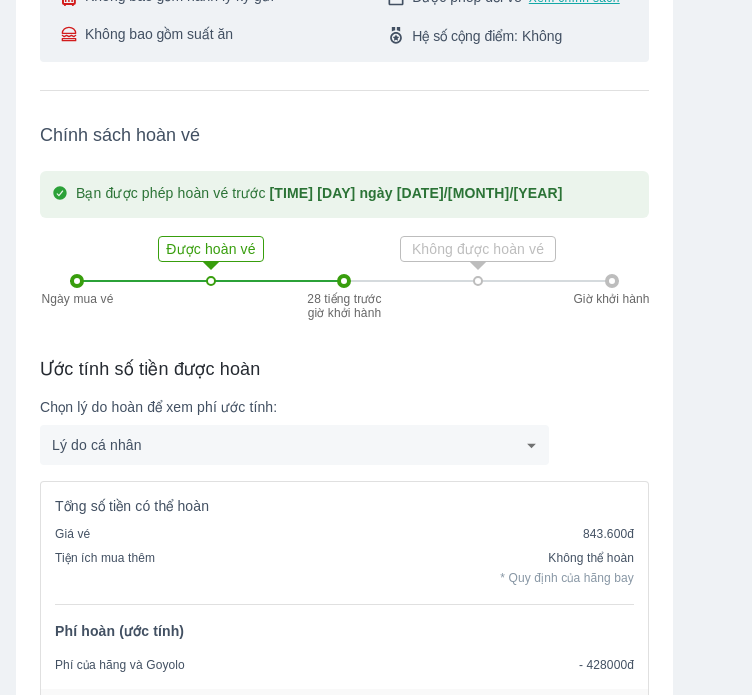 click on "Vé máy bay VietJet Air từ [STATE] đi [CITY] giá rẻ nhất ngày [DATE]/[MONTH]  Vé máy bay Vé xe khách Vé tàu lửa Vé tàu thủy Vé của tôi Goyolo.com Vé máy bay Vé máy bay VietJet Air [STATE] đi [CITY]  ngày [DATE]/[MONTH] Chiều đi [DAY_OF_WEEK], [DATE] Thg [MONTH] [YEAR] | Phổ thông Thu gọn VietJet Air [TIME] 55p Bay thẳng [TIME] Sân bay Liên Khương Sân bay Tân Sơn Nhất Tiết Kiệm Bạn có thể mua thêm hành lý, suất ăn và các tiện ích khác sau khi nhập thông tin hành khách 7kg hành lý xách tay (1 kiện) Không bao gồm hành lý ký gửi Không bao gồm suất ăn Được phép hoàn vé Xem chính sách Được phép đổi vé Xem chính sách Hệ số cộng điểm: Không Chính sách hoàn vé Bạn được phép hoàn vé trước   [TIME] [DAY] ngày [DATE]/[MONTH]/[YEAR]   Ngày mua vé Được hoàn vé 28 tiếng trước giờ khởi hành Không được hoàn vé Giờ khởi hành Ước tính số tiền được hoàn 10 ​ * 1" at bounding box center (376, -186) 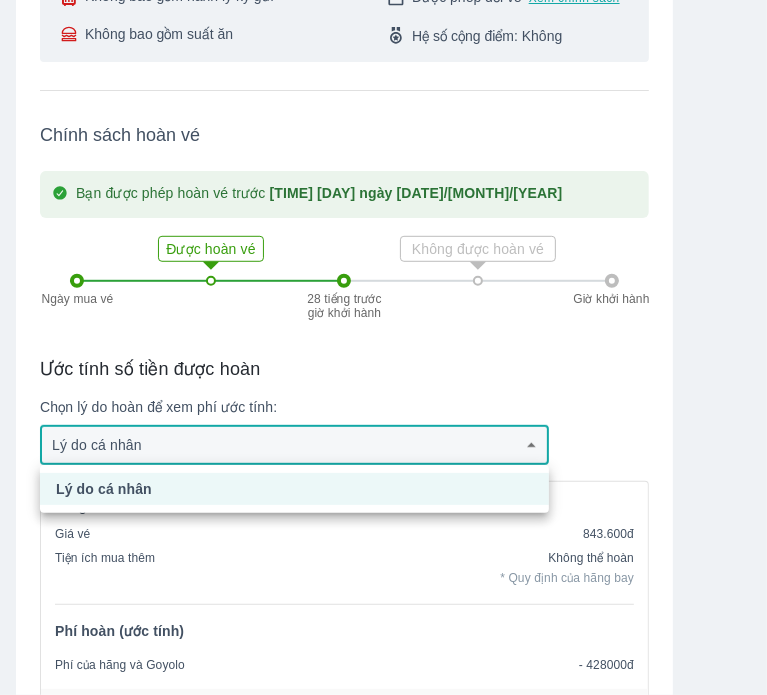 click at bounding box center [383, 347] 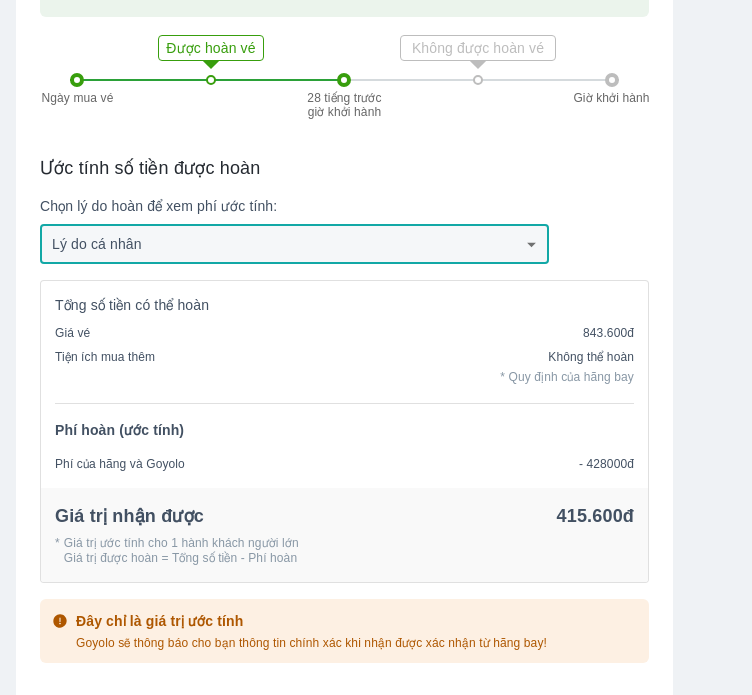 scroll, scrollTop: 800, scrollLeft: 0, axis: vertical 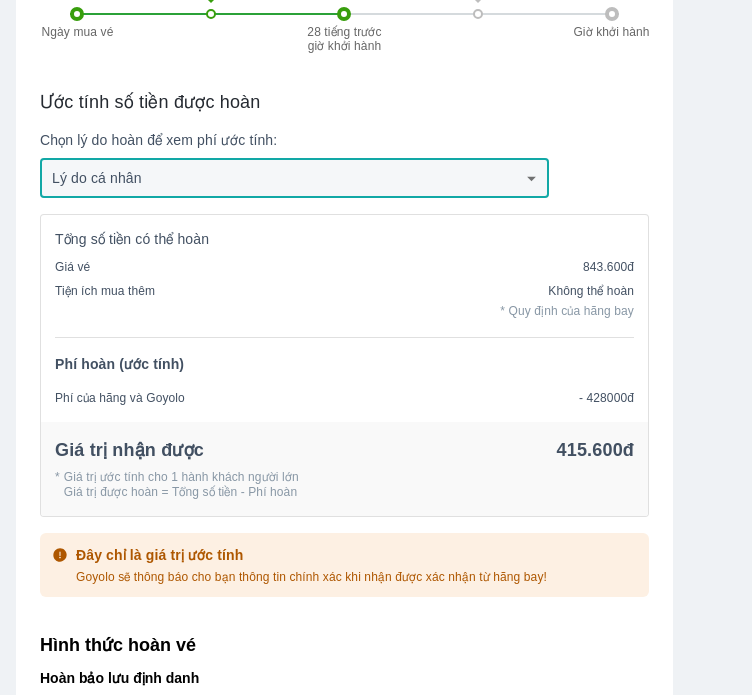 click on "Tiện ích mua thêm" at bounding box center [105, 301] 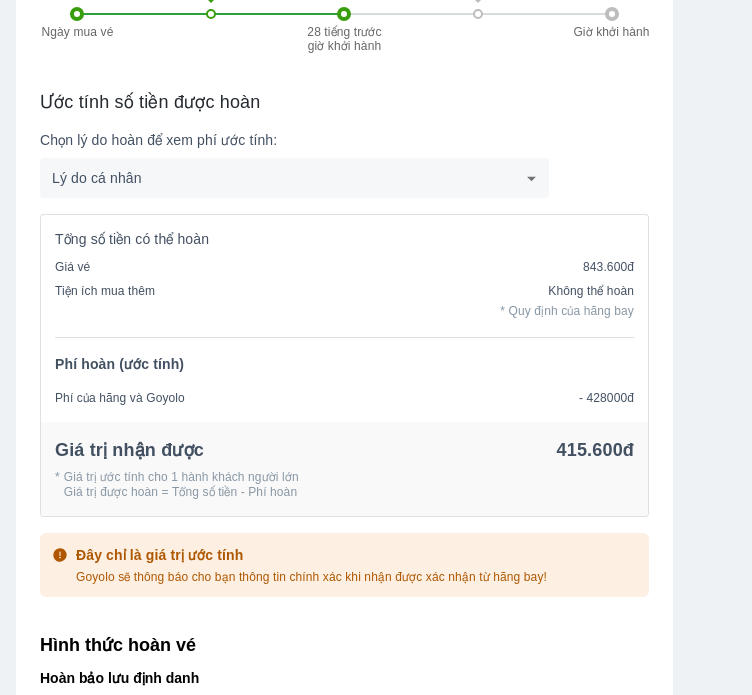 click on "Tổng số tiền có thể hoàn" at bounding box center (132, 239) 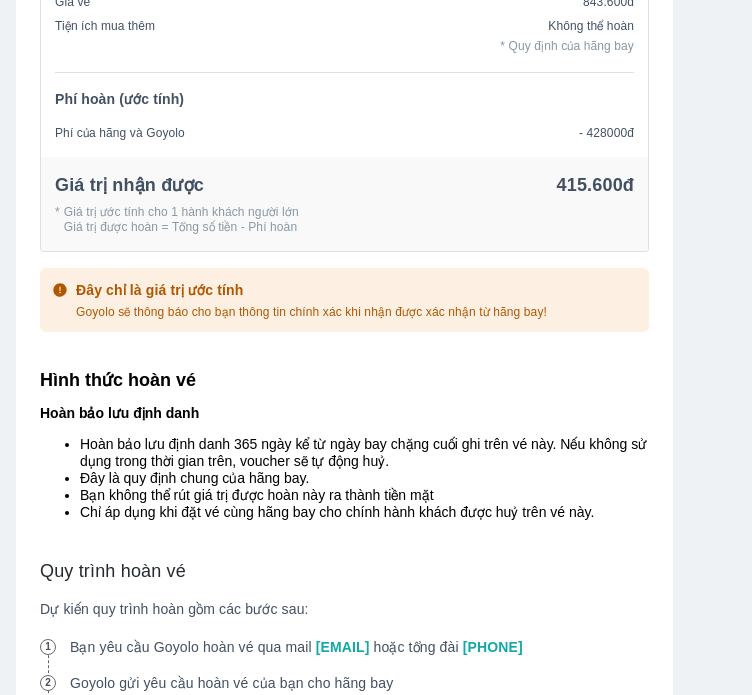 scroll, scrollTop: 1066, scrollLeft: 0, axis: vertical 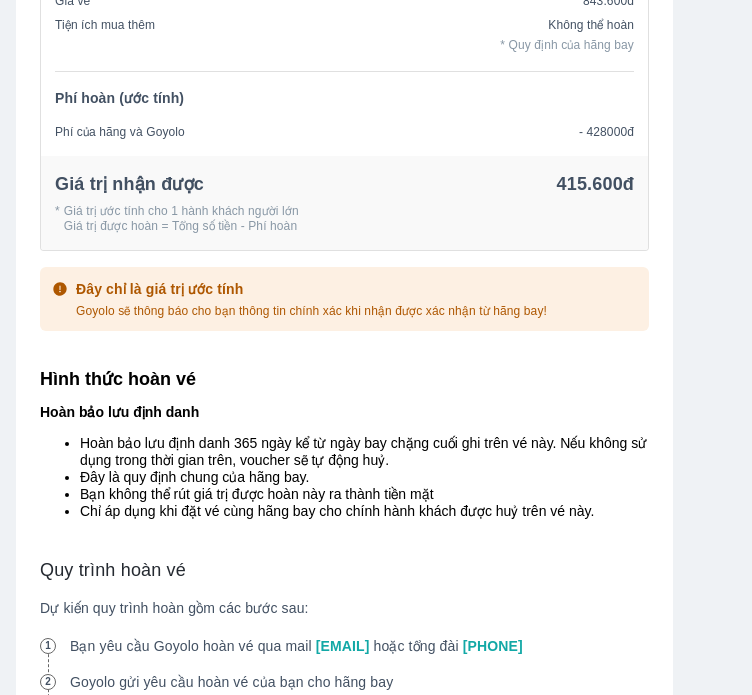 click on "Goyolo sẽ thông báo cho bạn thông tin chính xác khi nhận được xác nhận từ hãng bay!" at bounding box center (311, 311) 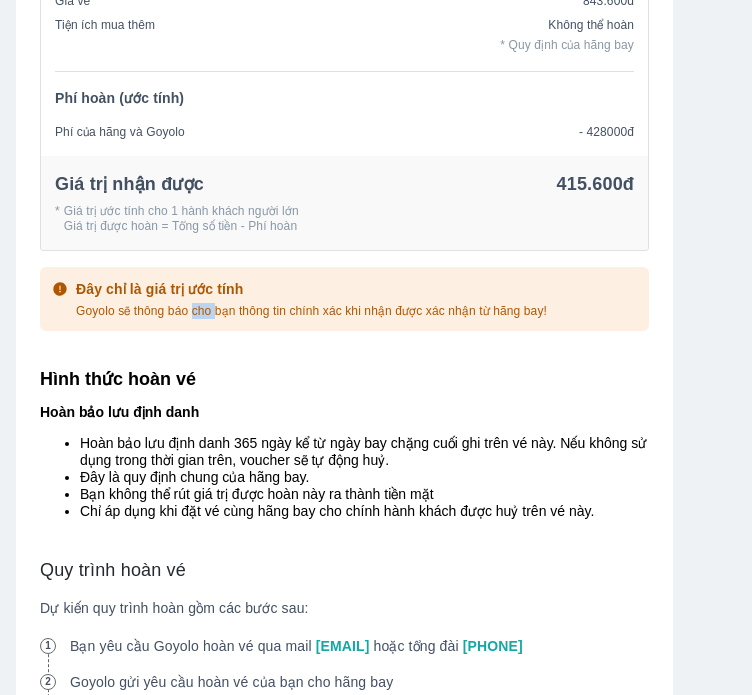 click on "Goyolo sẽ thông báo cho bạn thông tin chính xác khi nhận được xác nhận từ hãng bay!" at bounding box center [311, 311] 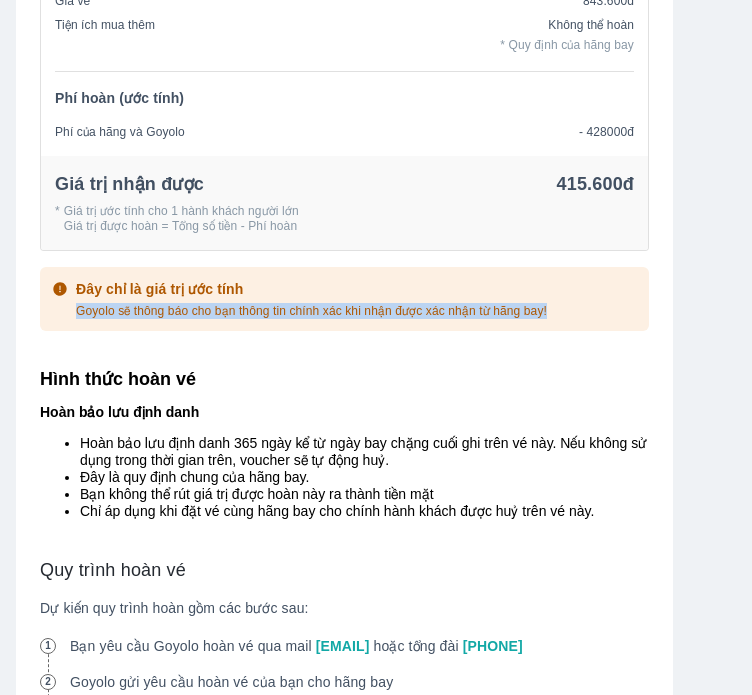 click on "Goyolo sẽ thông báo cho bạn thông tin chính xác khi nhận được xác nhận từ hãng bay!" at bounding box center (311, 311) 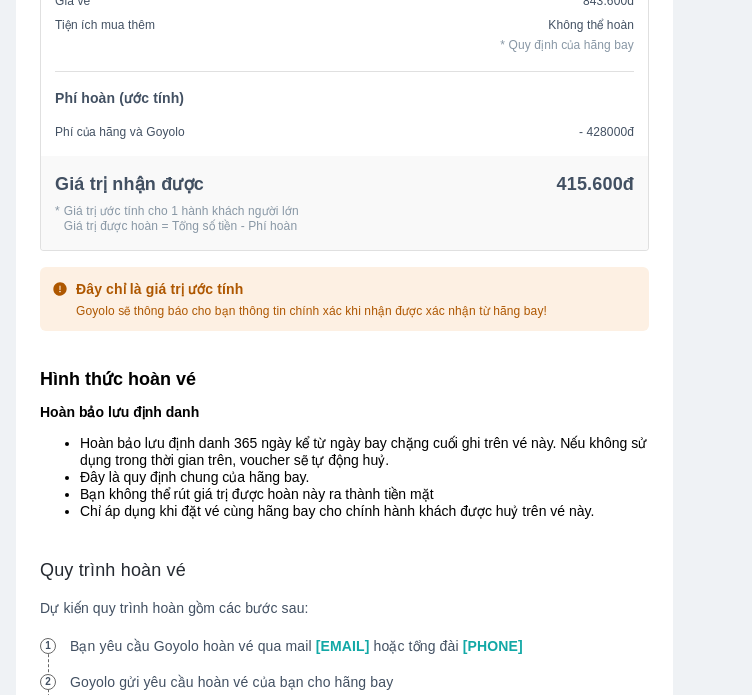 click on "Hoàn bảo lưu định danh 365 ngày kể từ ngày bay chặng cuối ghi trên vé này. Nếu không sử dụng trong thời gian trên, voucher sẽ tự động huỷ." at bounding box center [364, 452] 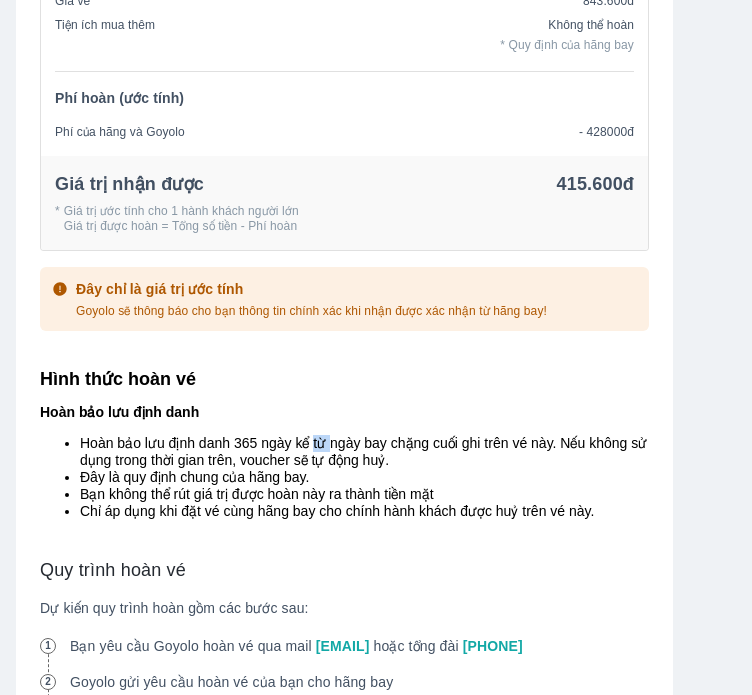 click on "Hoàn bảo lưu định danh 365 ngày kể từ ngày bay chặng cuối ghi trên vé này. Nếu không sử dụng trong thời gian trên, voucher sẽ tự động huỷ." at bounding box center [364, 452] 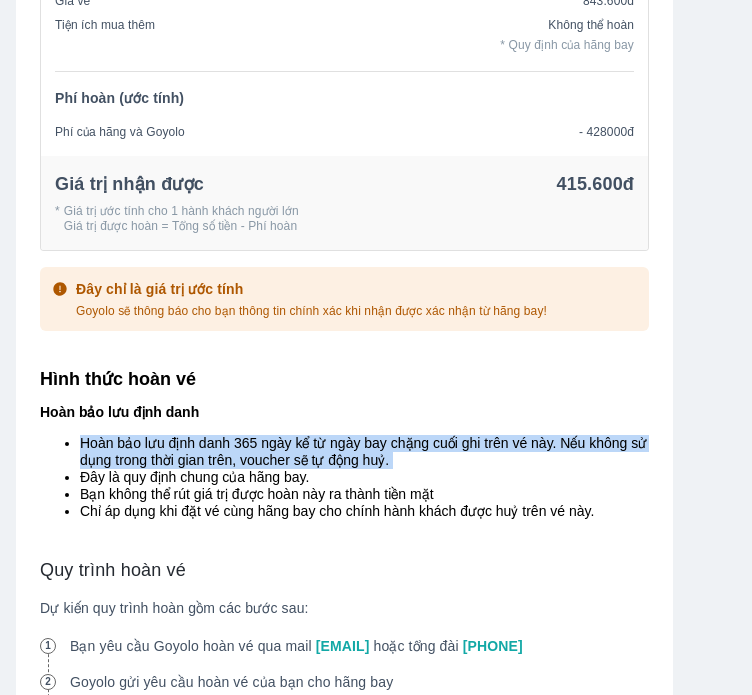 click on "Hoàn bảo lưu định danh 365 ngày kể từ ngày bay chặng cuối ghi trên vé này. Nếu không sử dụng trong thời gian trên, voucher sẽ tự động huỷ." at bounding box center (364, 452) 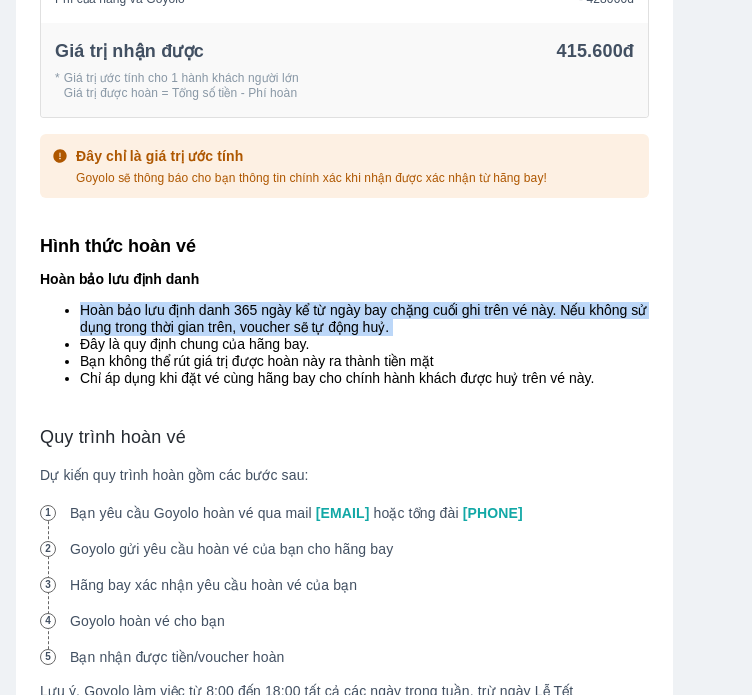 scroll, scrollTop: 1200, scrollLeft: 0, axis: vertical 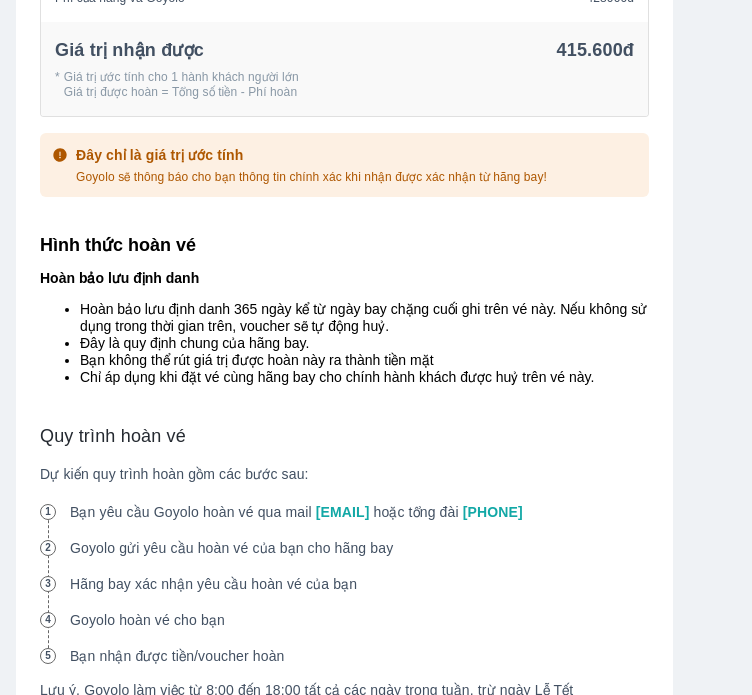click on "Đây là quy định chung của hãng bay." at bounding box center (364, 343) 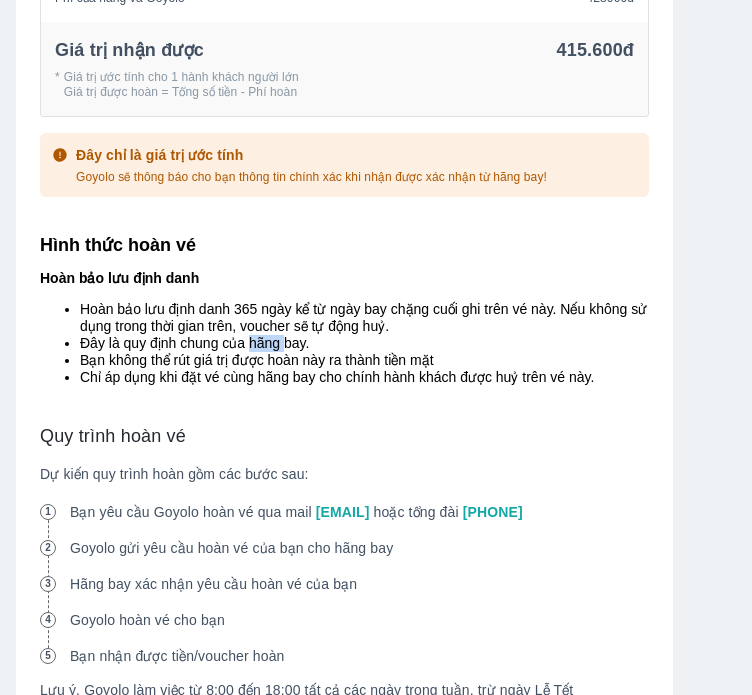click on "Đây là quy định chung của hãng bay." at bounding box center (364, 343) 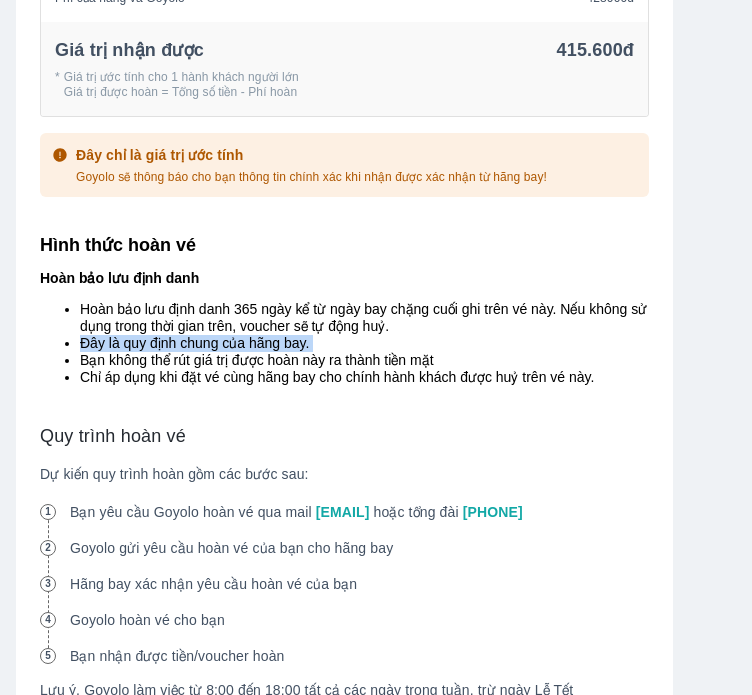 click on "Đây là quy định chung của hãng bay." at bounding box center (364, 343) 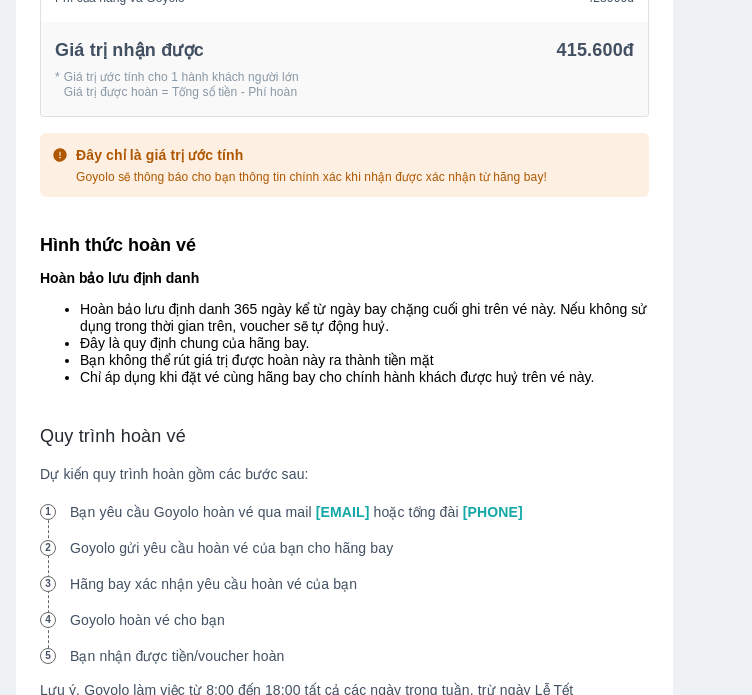 click on "Bạn không thể rút giá trị được hoàn này ra thành tiền mặt" at bounding box center (364, 360) 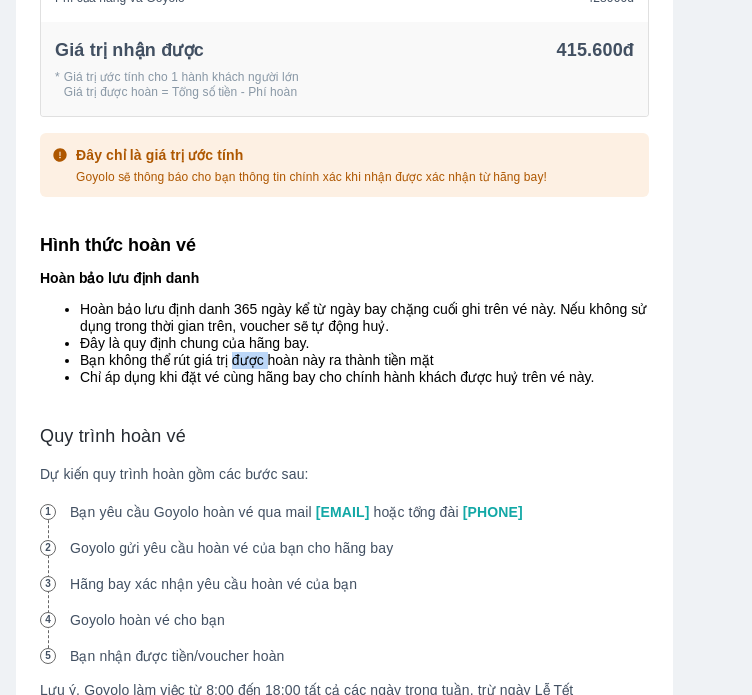 click on "Bạn không thể rút giá trị được hoàn này ra thành tiền mặt" at bounding box center [364, 360] 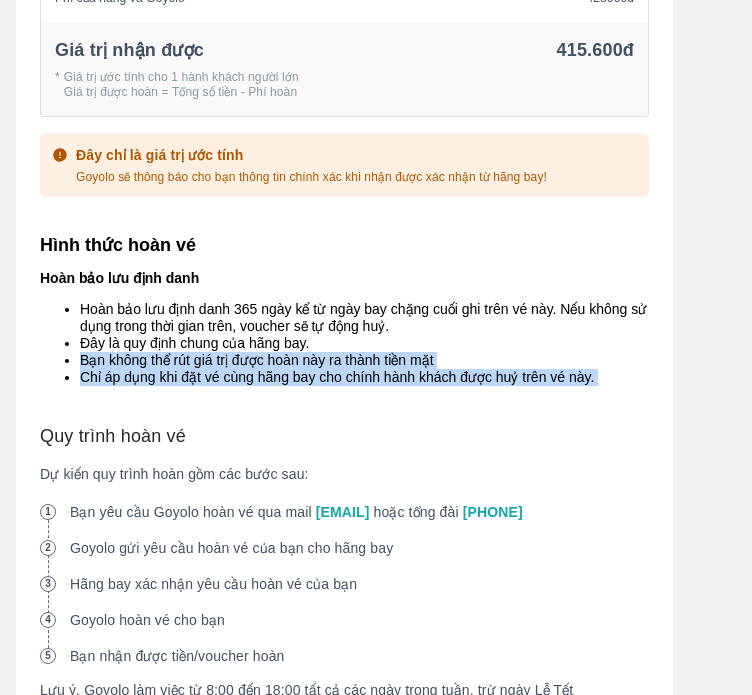 drag, startPoint x: 260, startPoint y: 360, endPoint x: 261, endPoint y: 383, distance: 23.021729 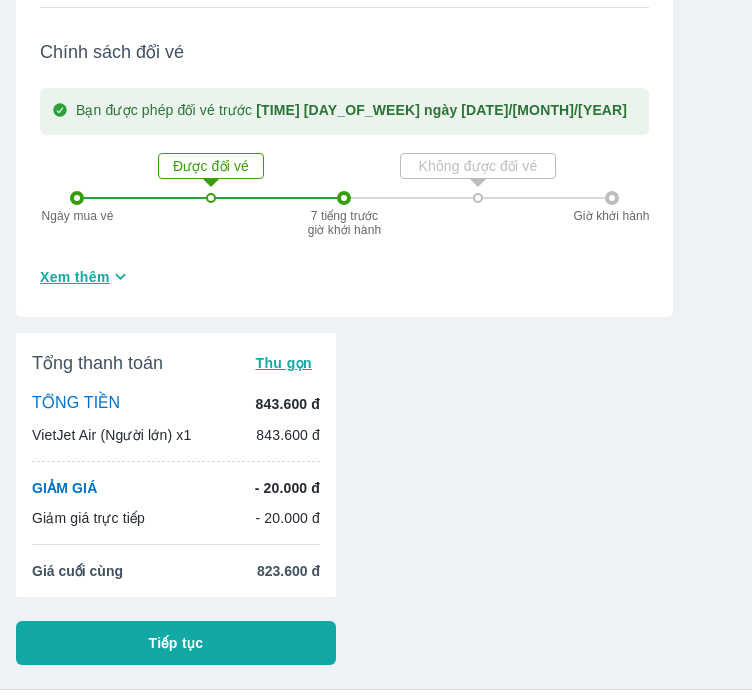 scroll, scrollTop: 2133, scrollLeft: 0, axis: vertical 